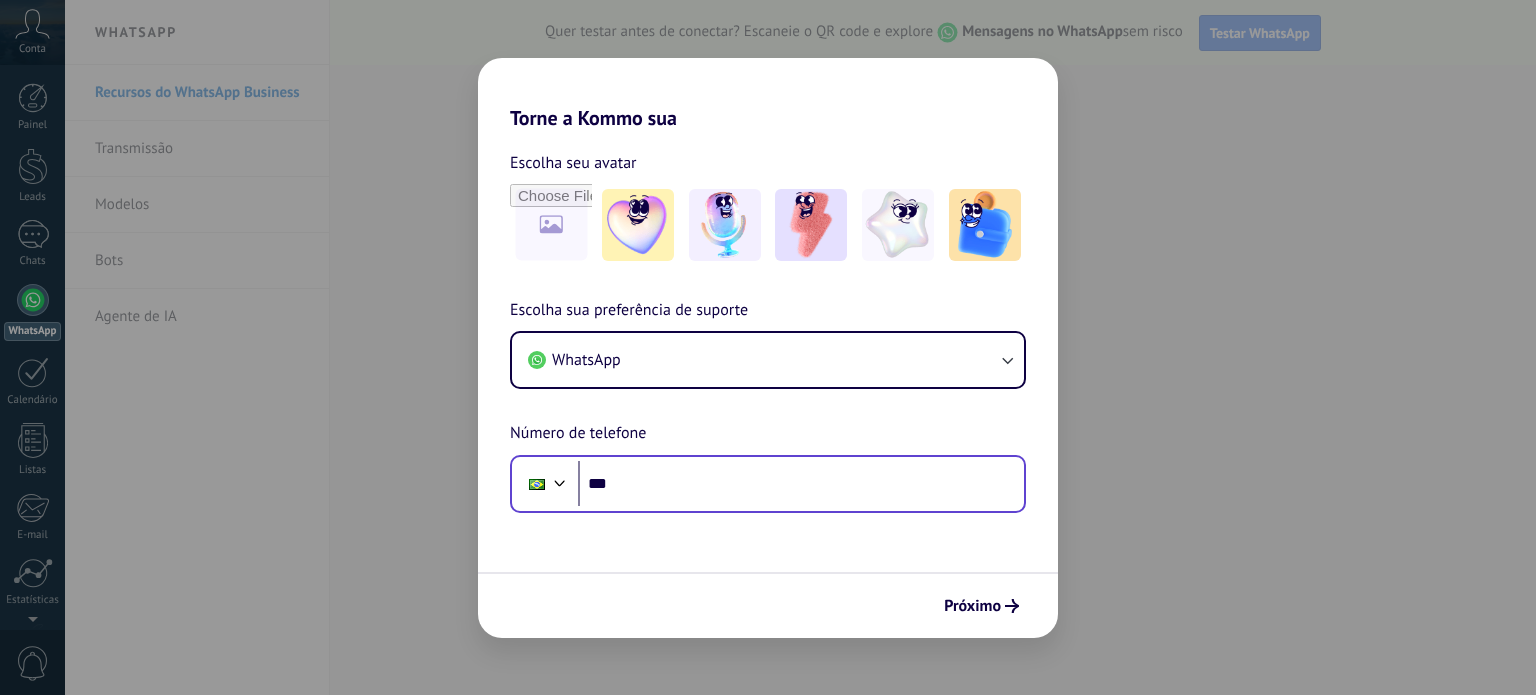 scroll, scrollTop: 0, scrollLeft: 0, axis: both 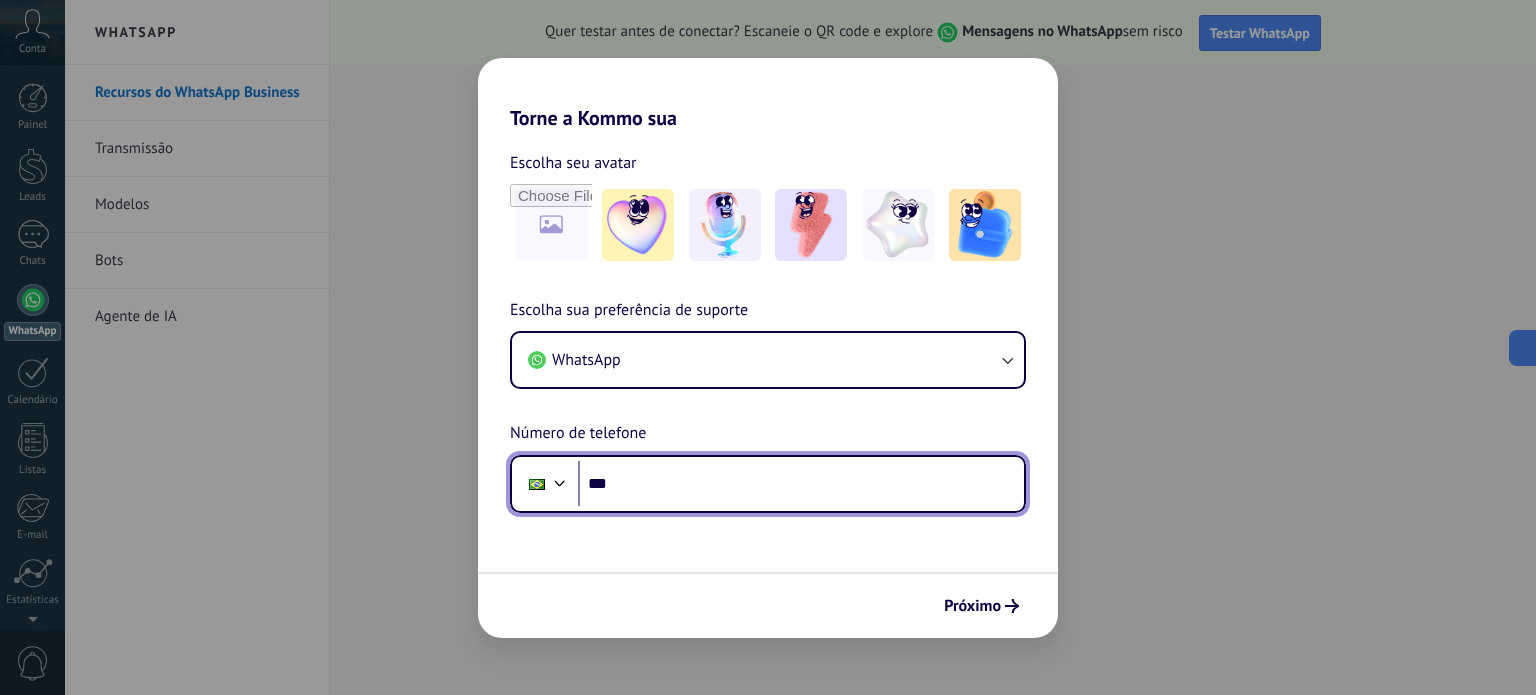 click on "***" at bounding box center [801, 484] 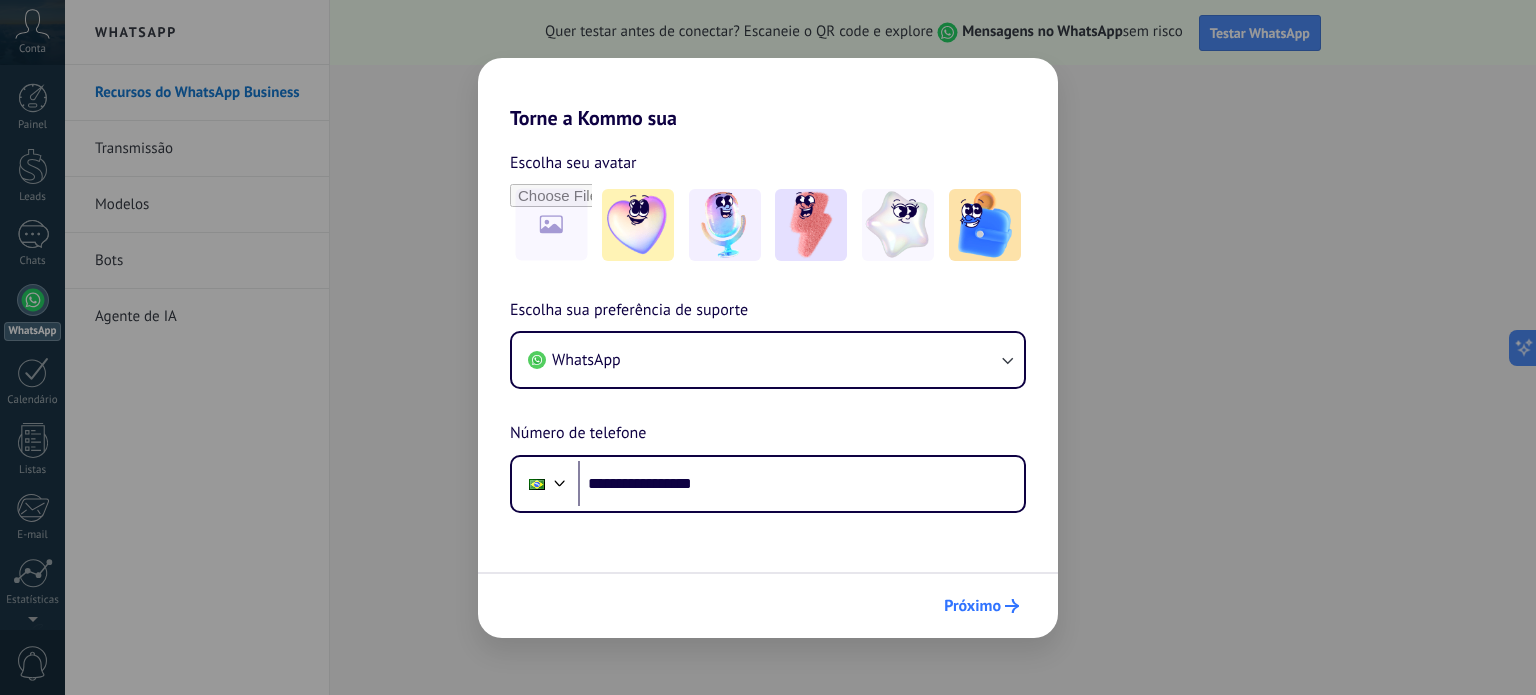click on "Próximo" at bounding box center [972, 606] 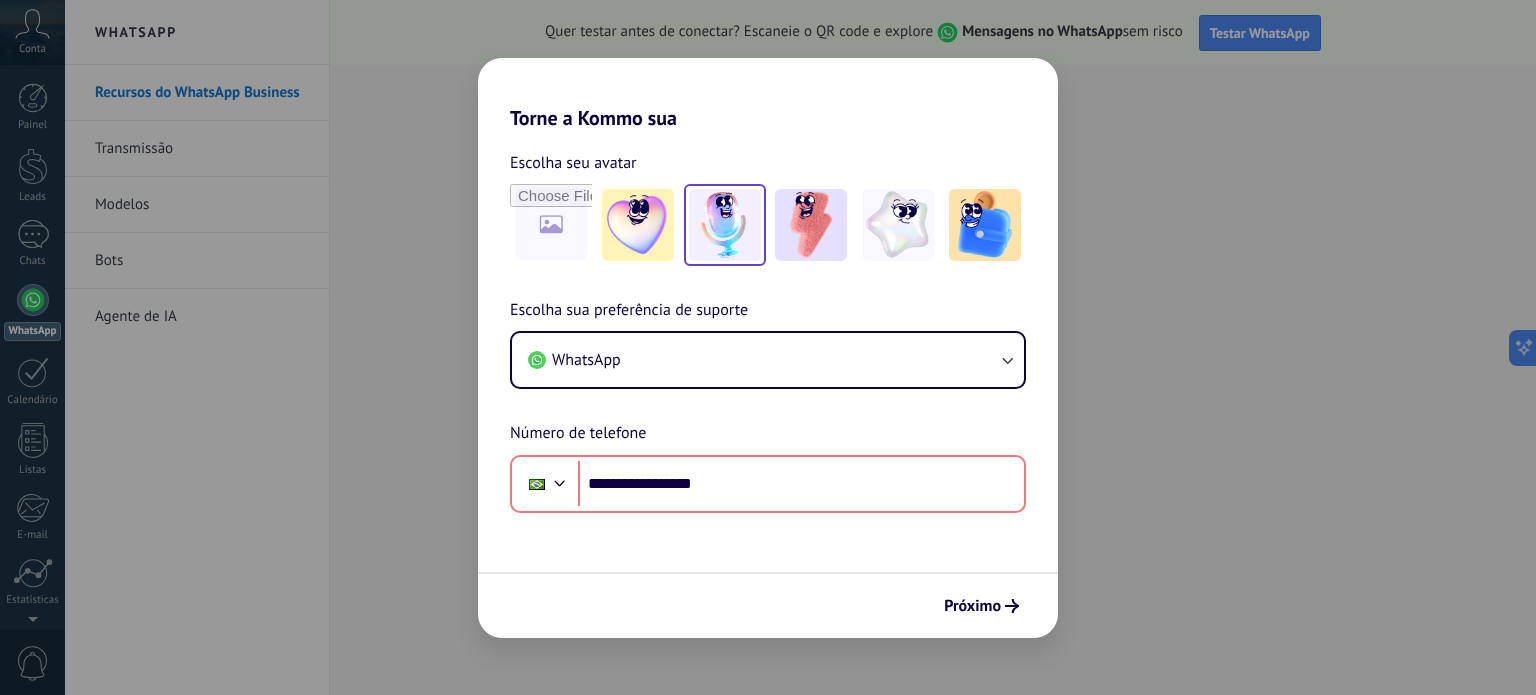 click at bounding box center [725, 225] 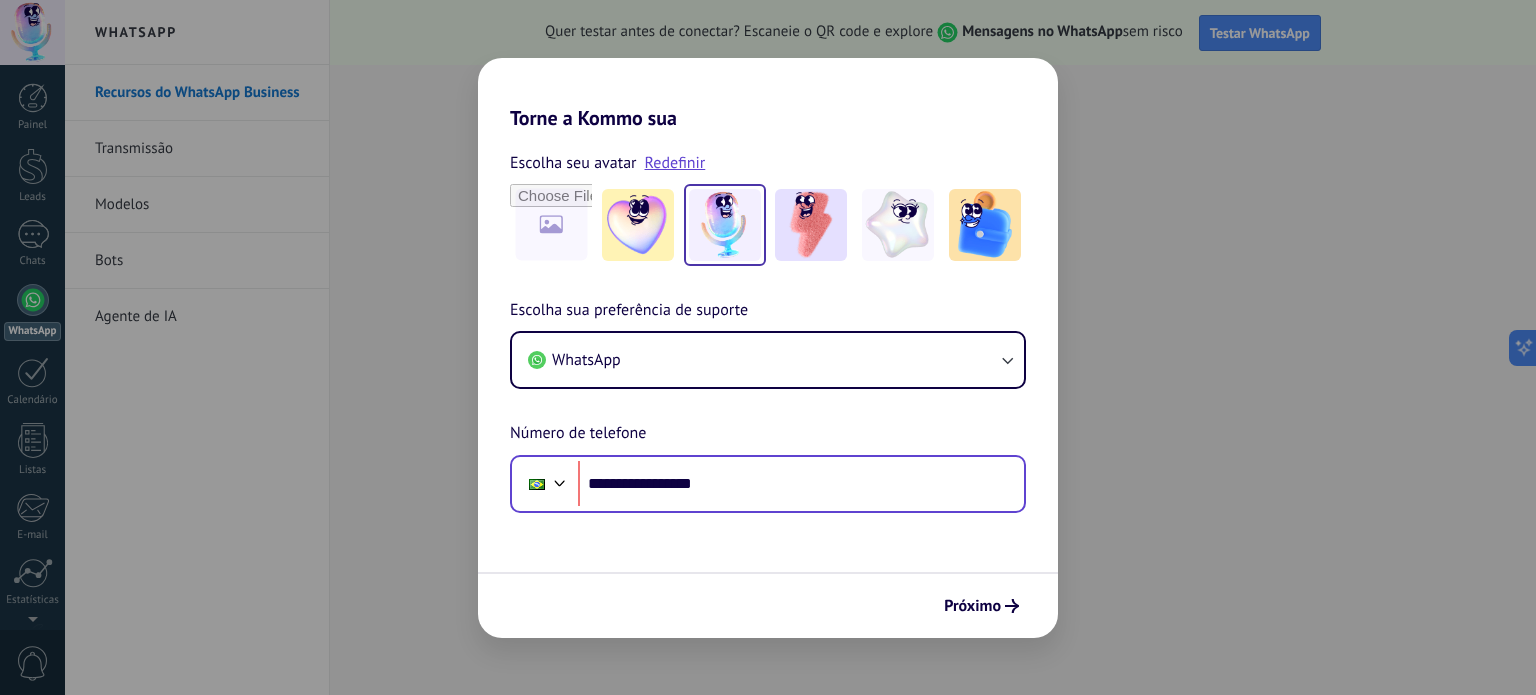 click on "**********" at bounding box center [768, 484] 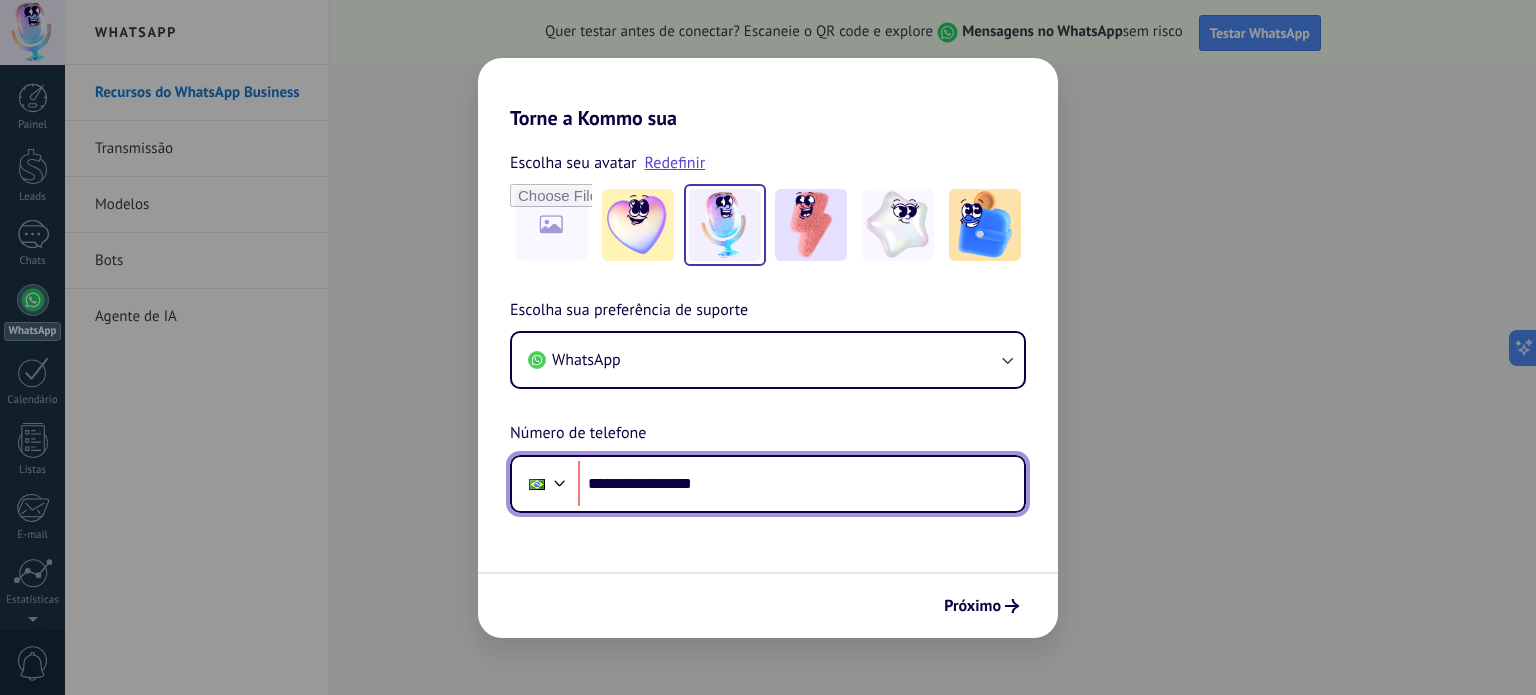 click on "**********" at bounding box center (801, 484) 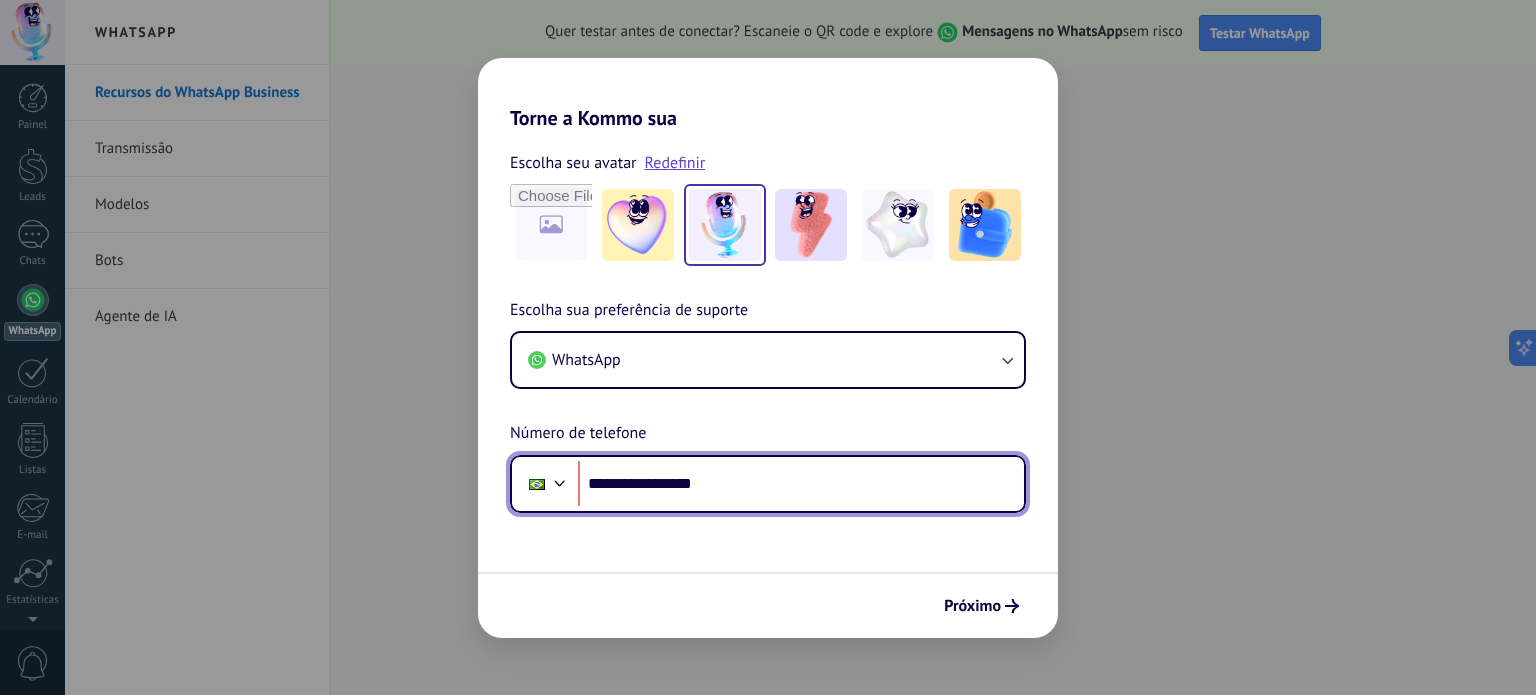 click on "**********" at bounding box center (801, 484) 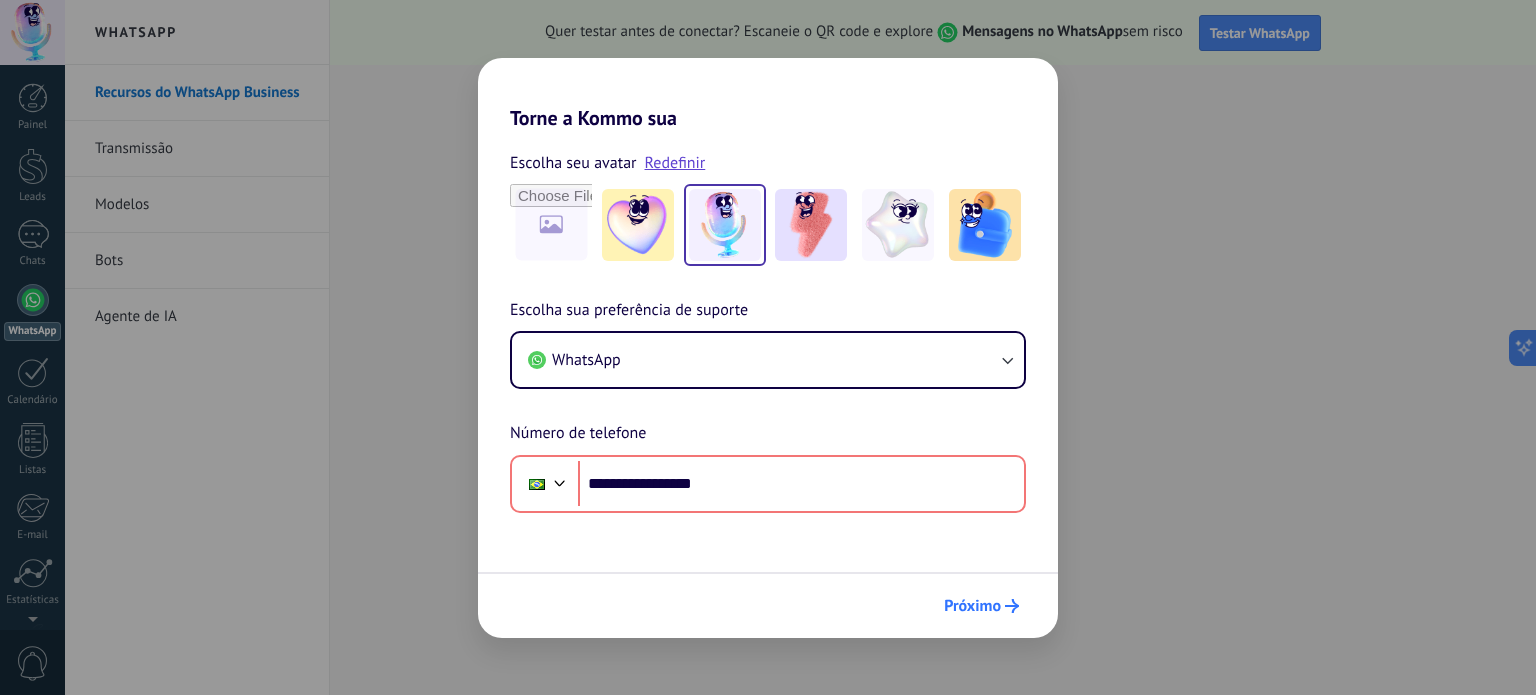 click on "Próximo" at bounding box center [972, 606] 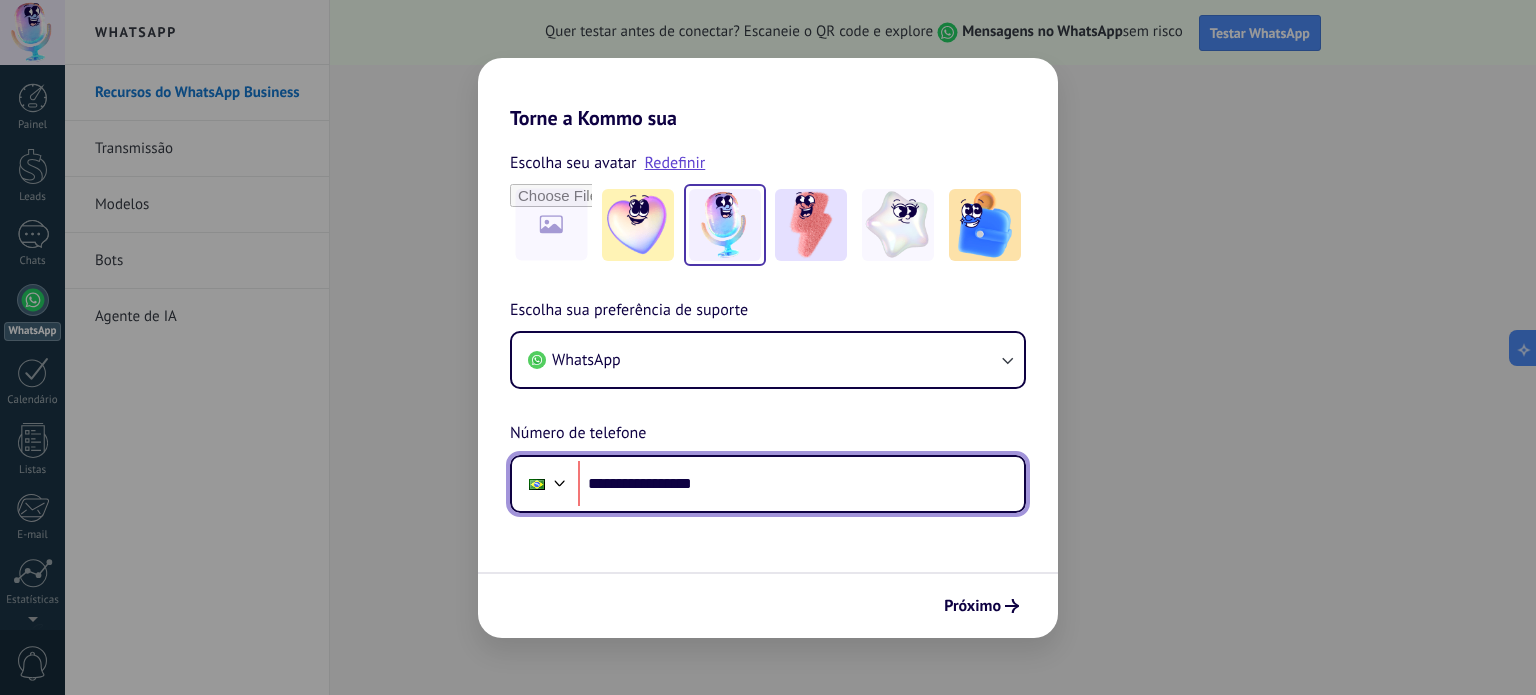 click on "**********" at bounding box center (801, 484) 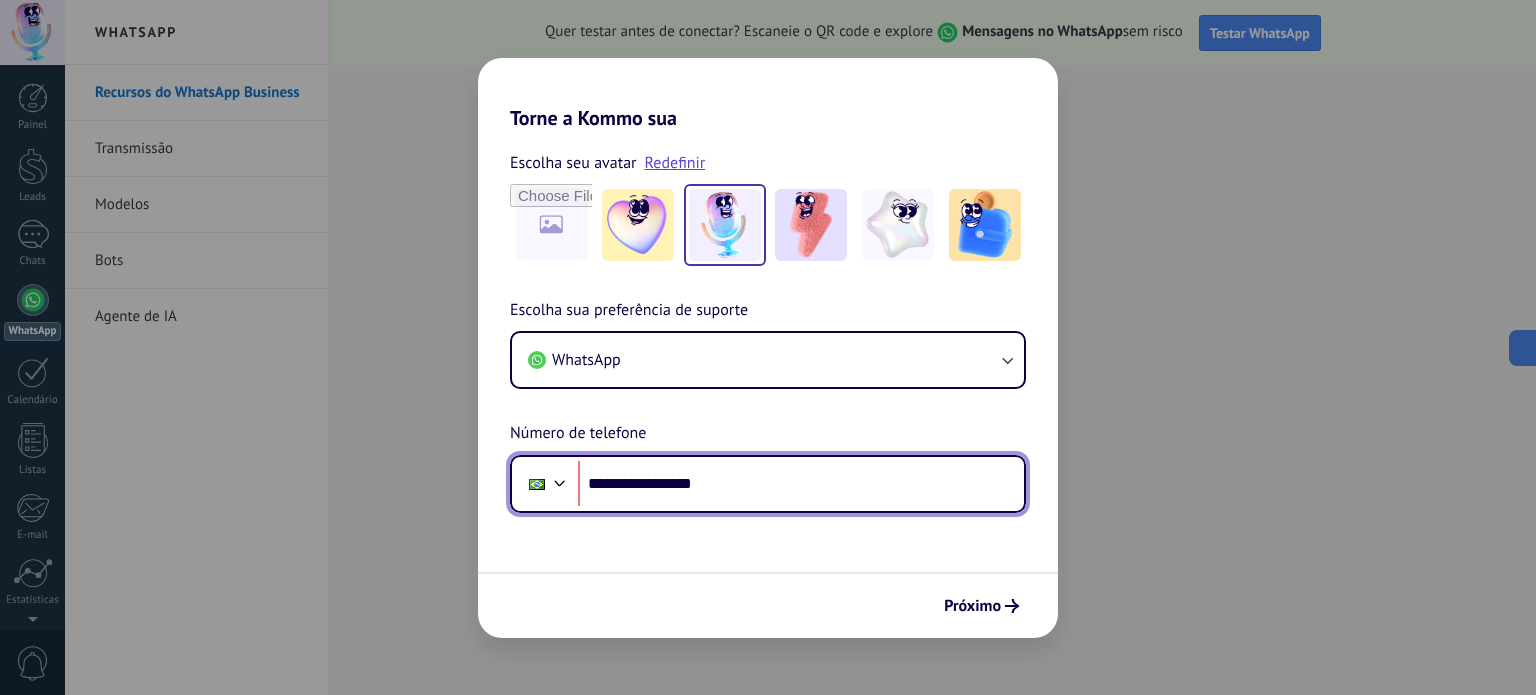 paste 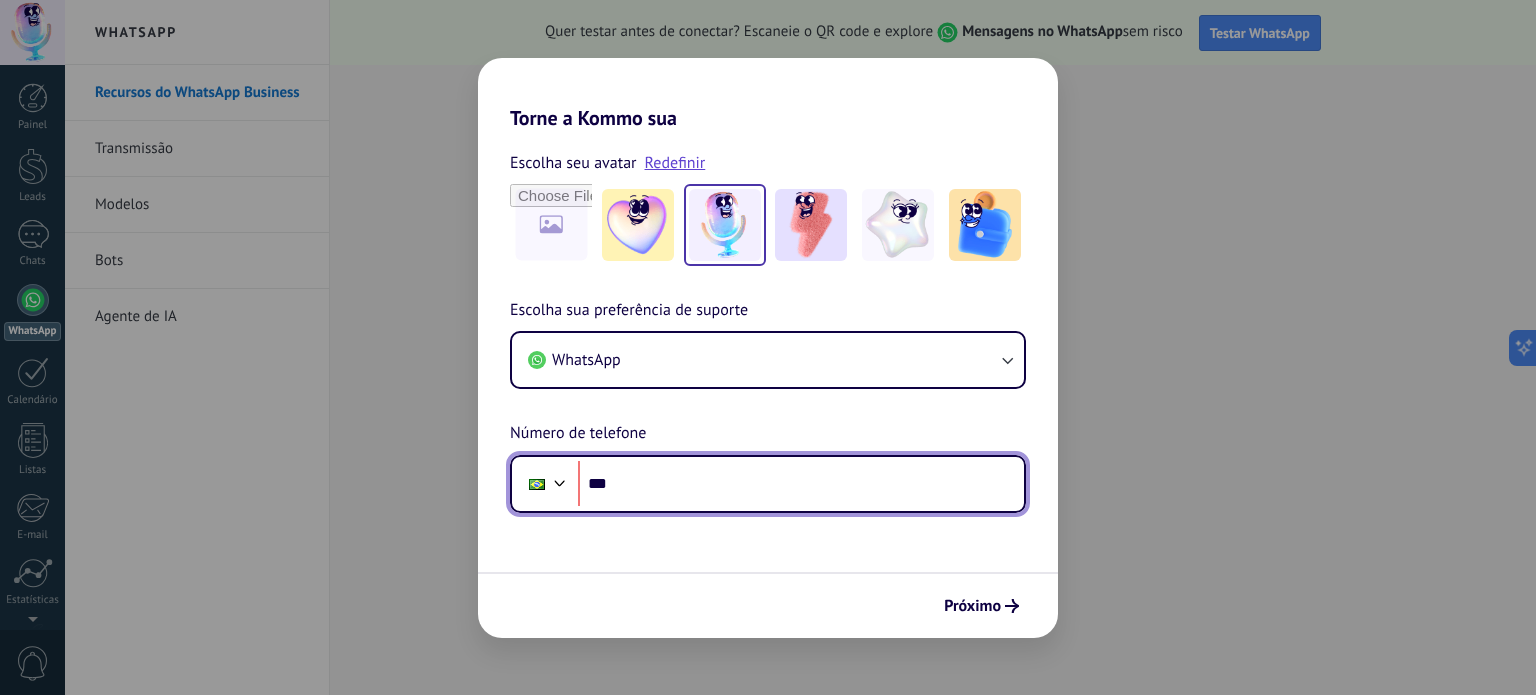 paste on "**********" 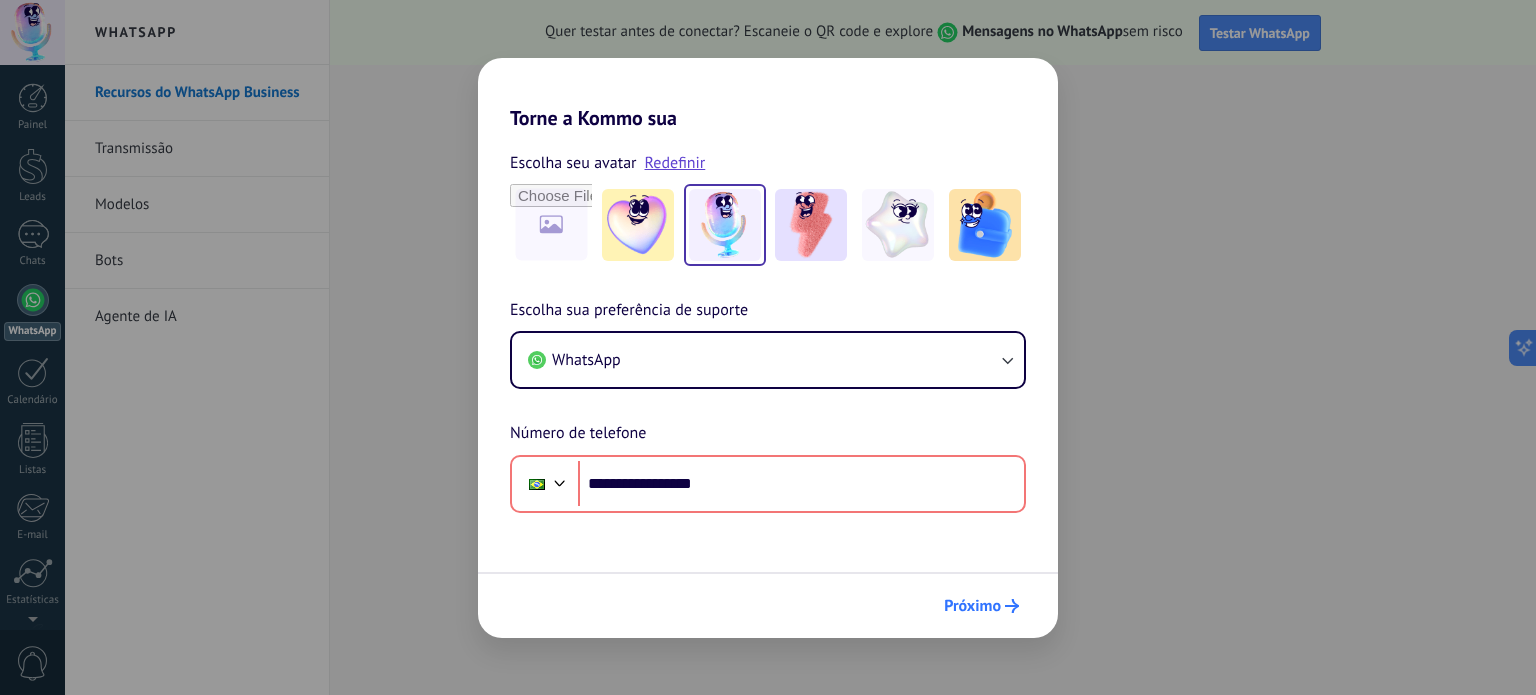 click on "Próximo" at bounding box center [981, 606] 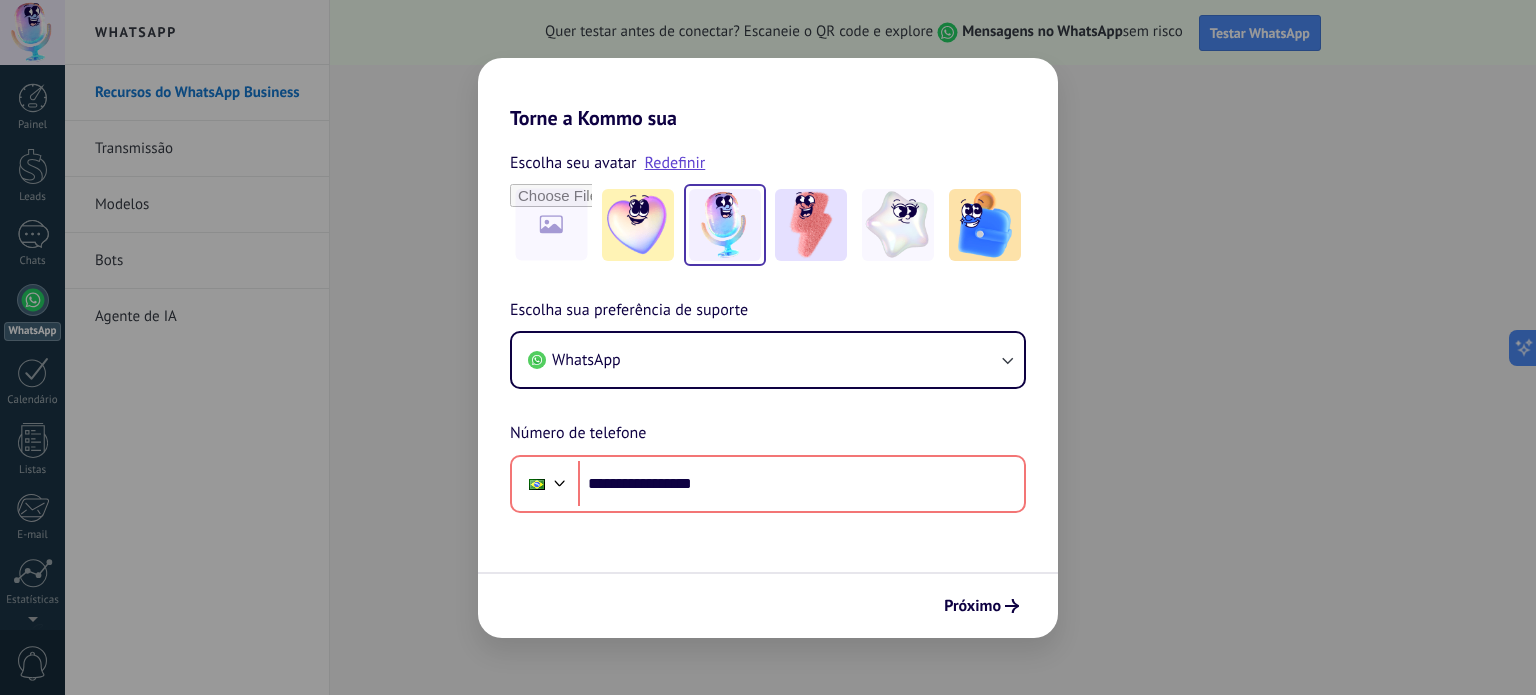 click at bounding box center [725, 225] 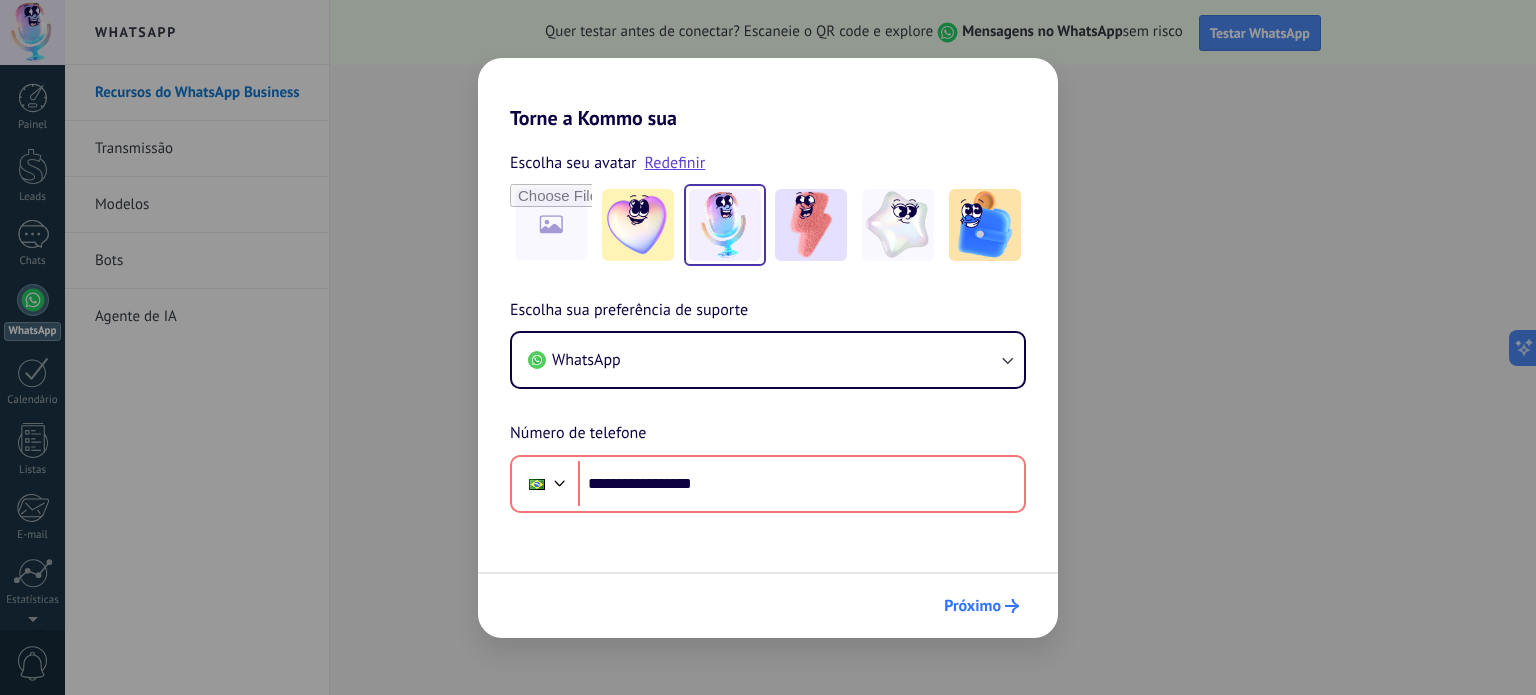 click 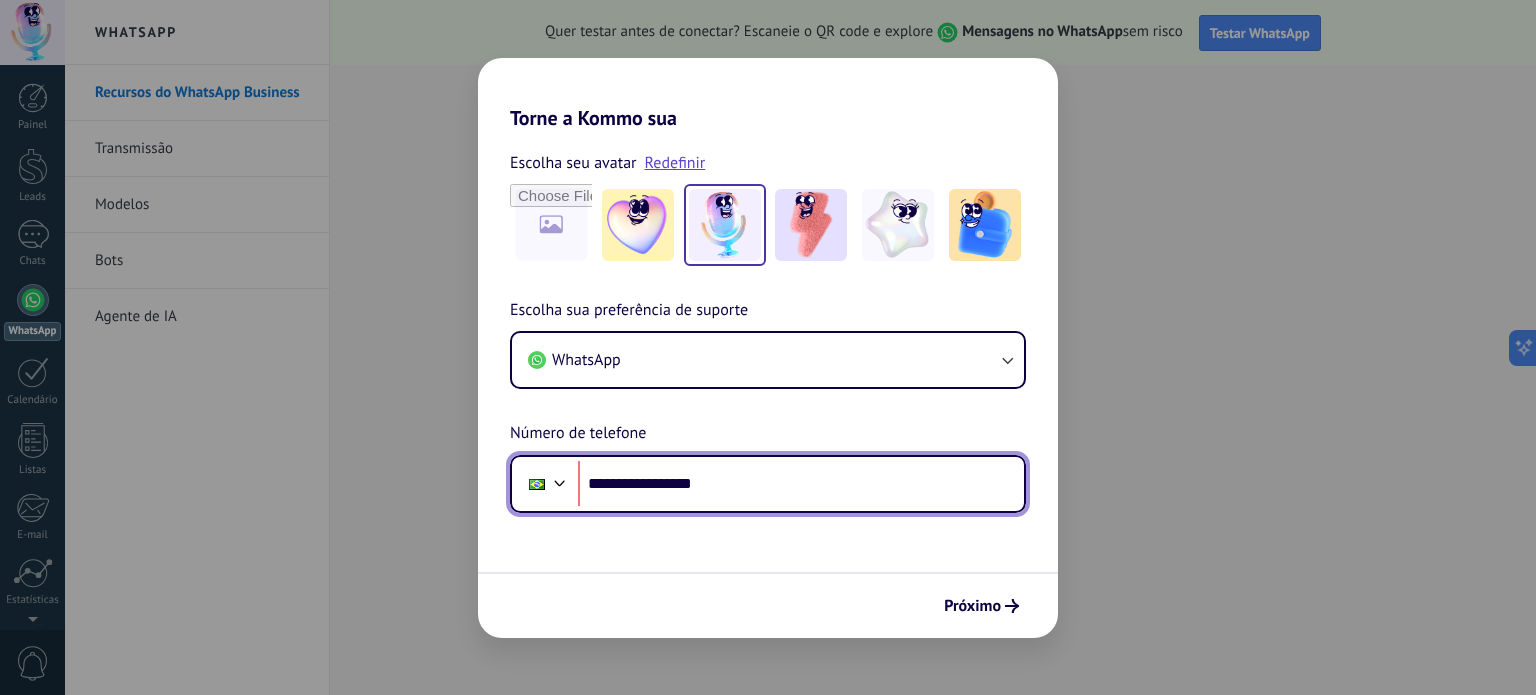 click on "**********" at bounding box center [801, 484] 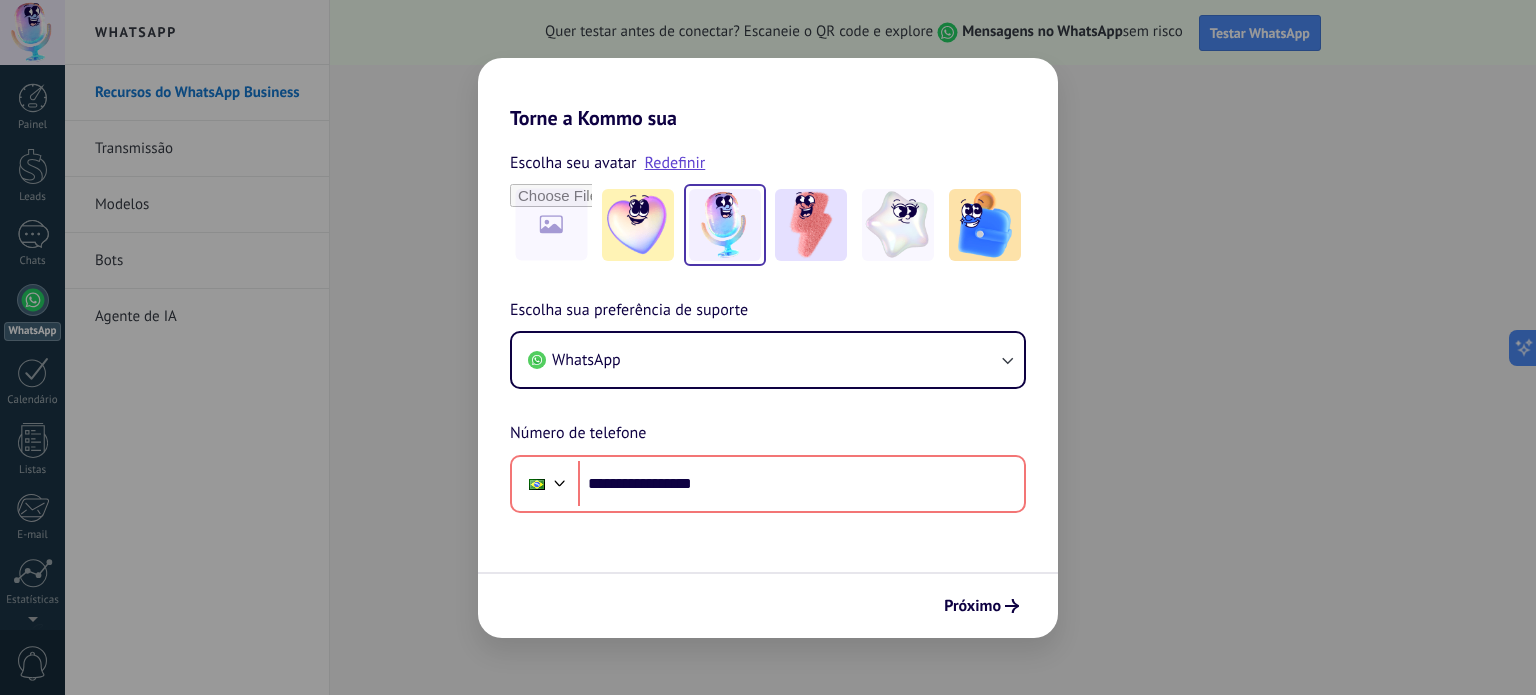 click on "**********" at bounding box center [768, 405] 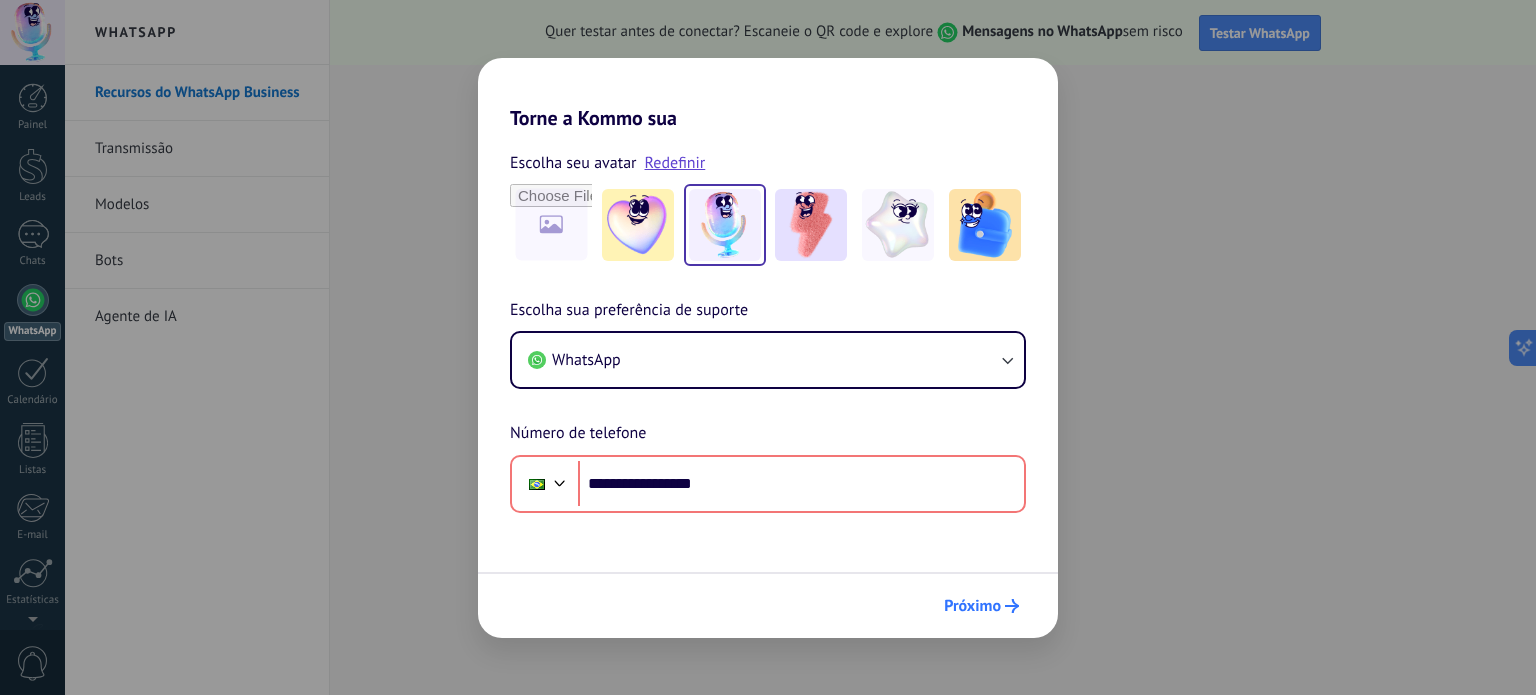drag, startPoint x: 971, startPoint y: 603, endPoint x: 962, endPoint y: 596, distance: 11.401754 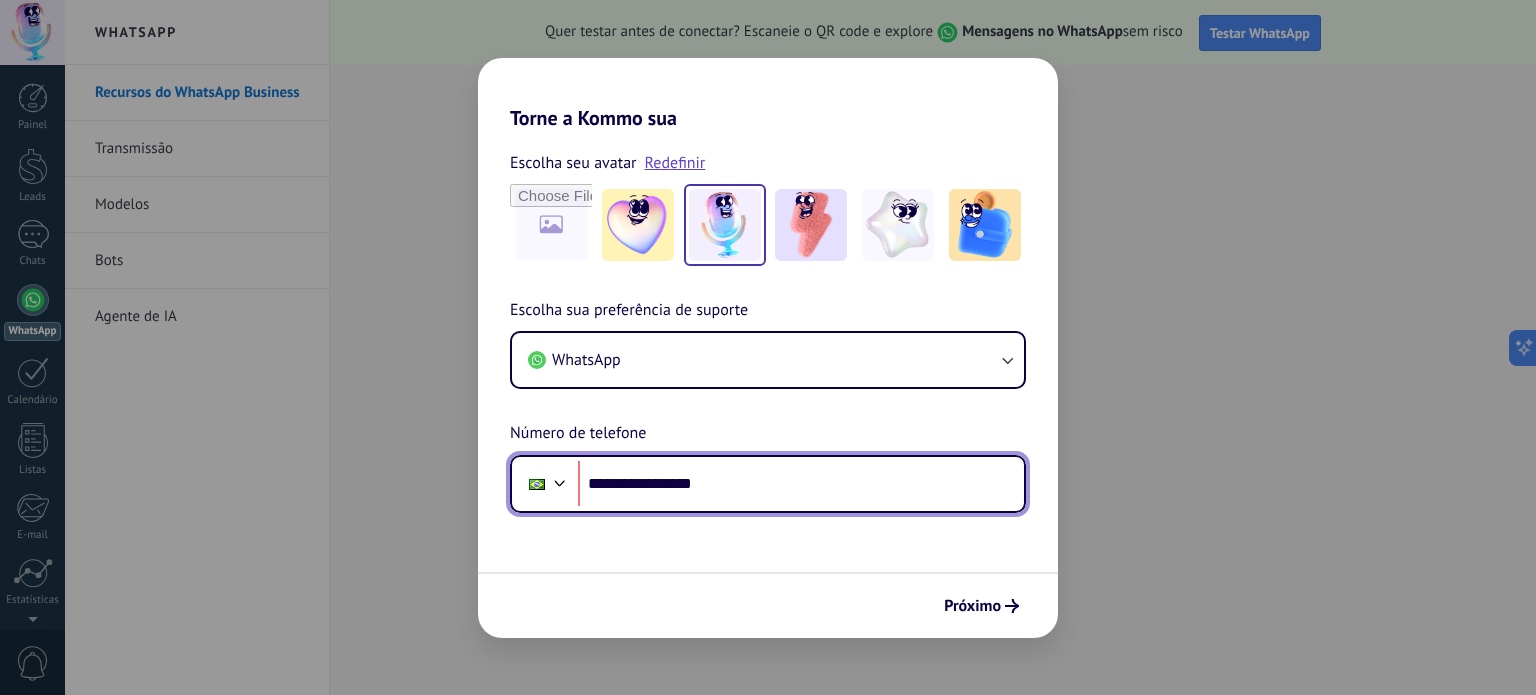 click on "**********" at bounding box center (801, 484) 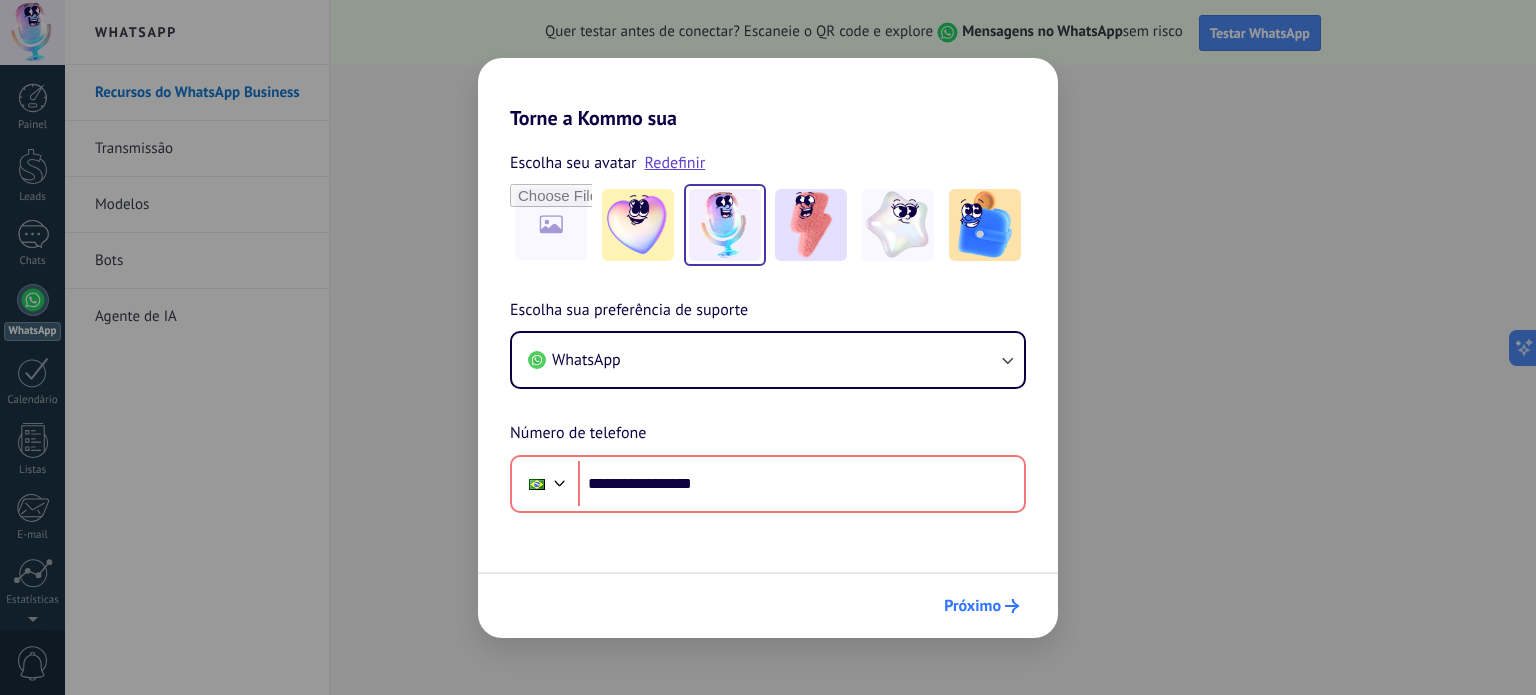 click on "Próximo" at bounding box center [981, 606] 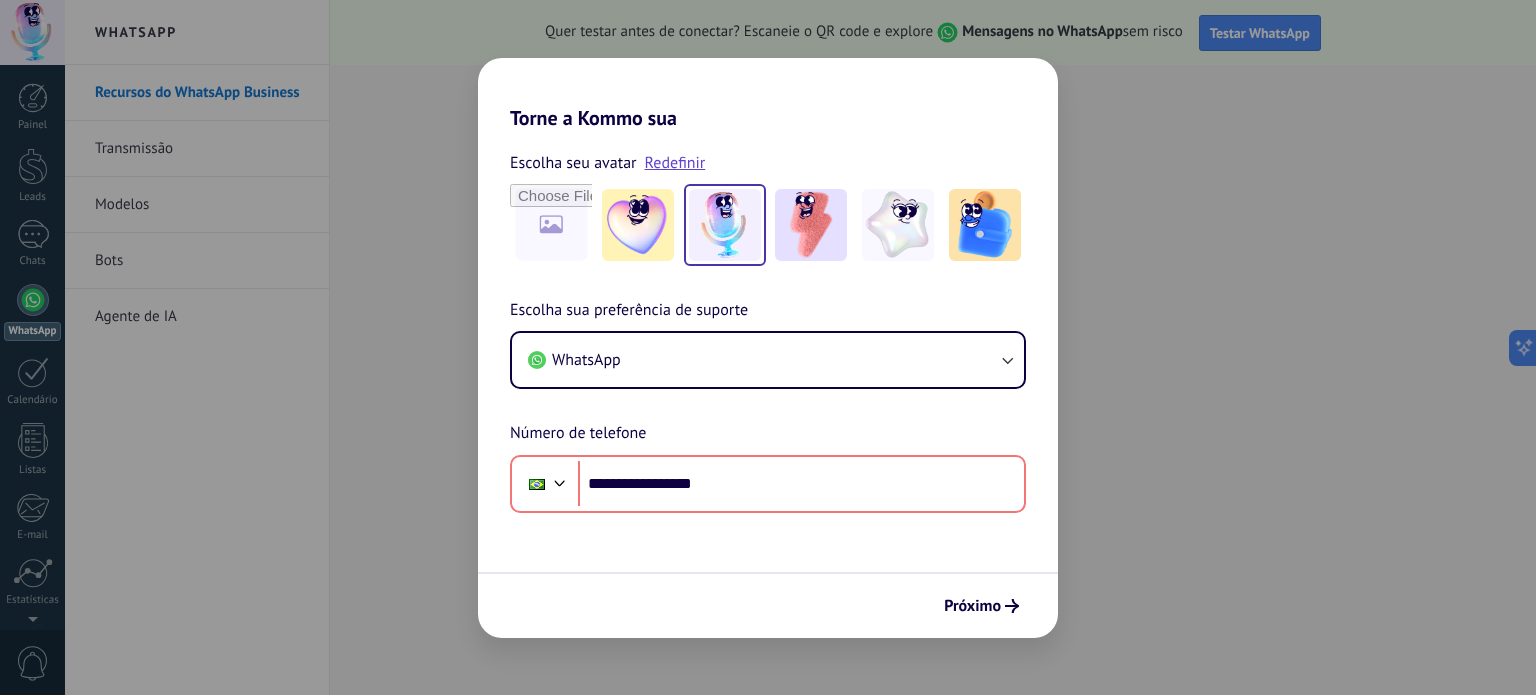 click on "**********" at bounding box center [768, 347] 